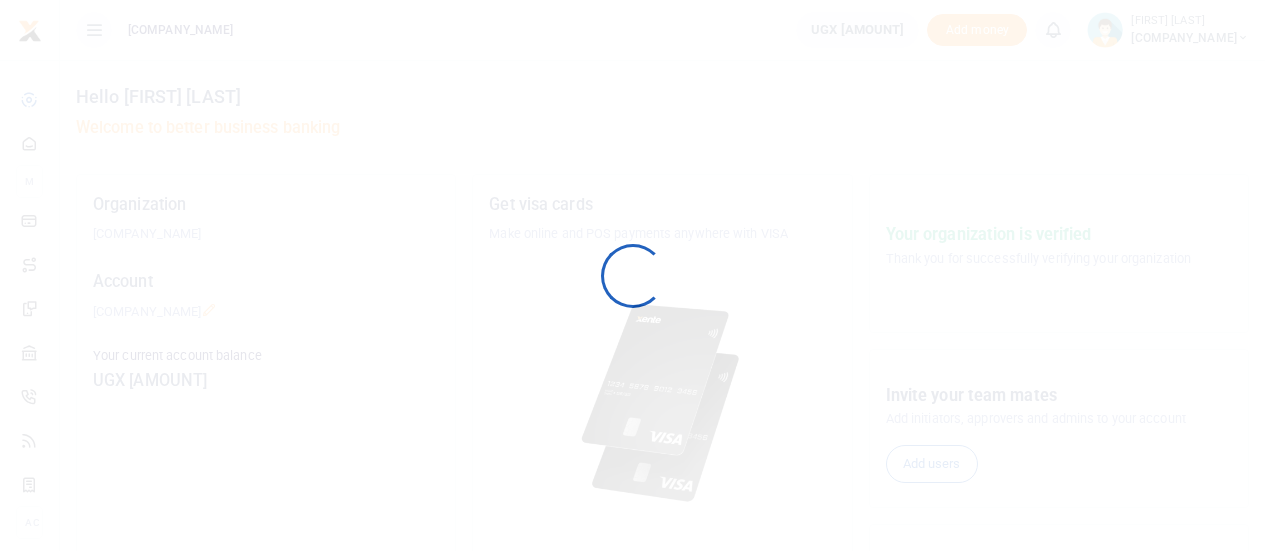 scroll, scrollTop: 0, scrollLeft: 0, axis: both 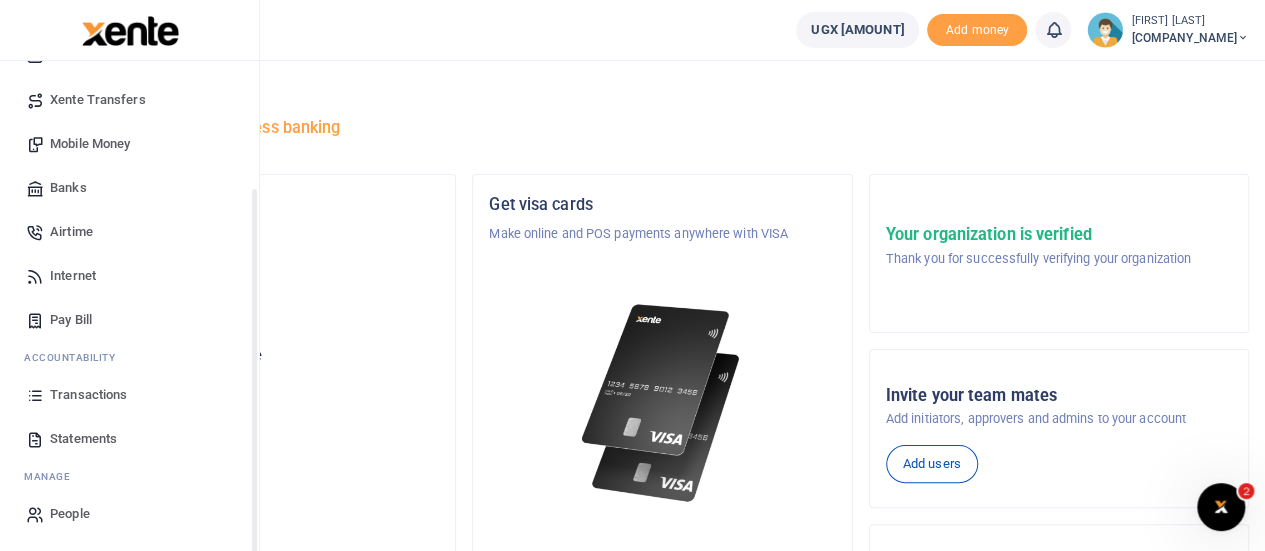 click on "Transactions" at bounding box center [88, 395] 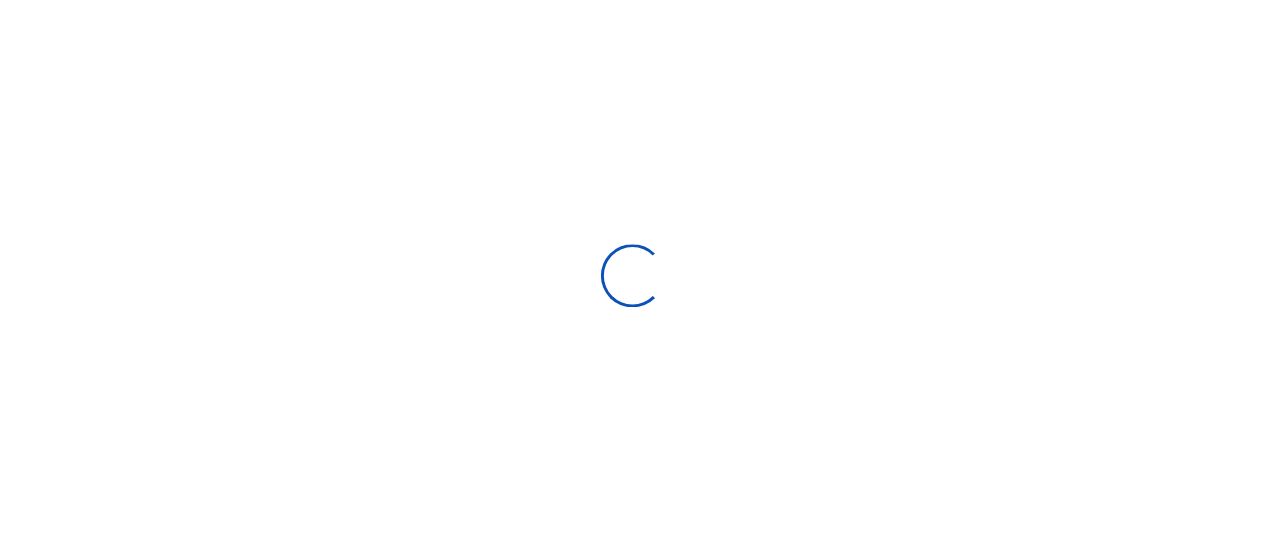 scroll, scrollTop: 0, scrollLeft: 0, axis: both 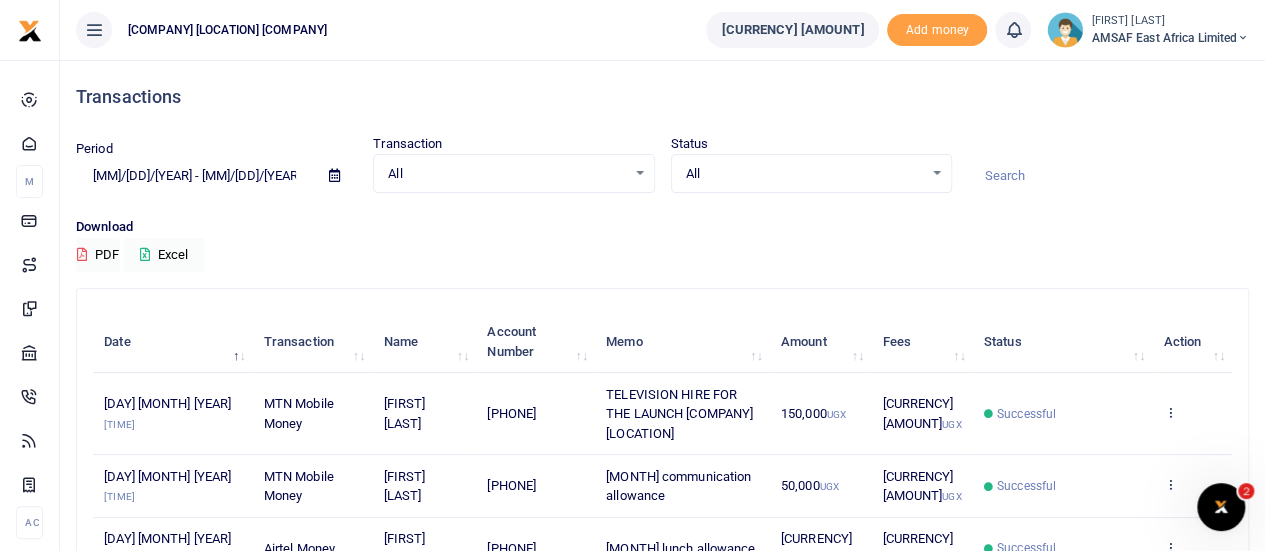 click at bounding box center (334, 175) 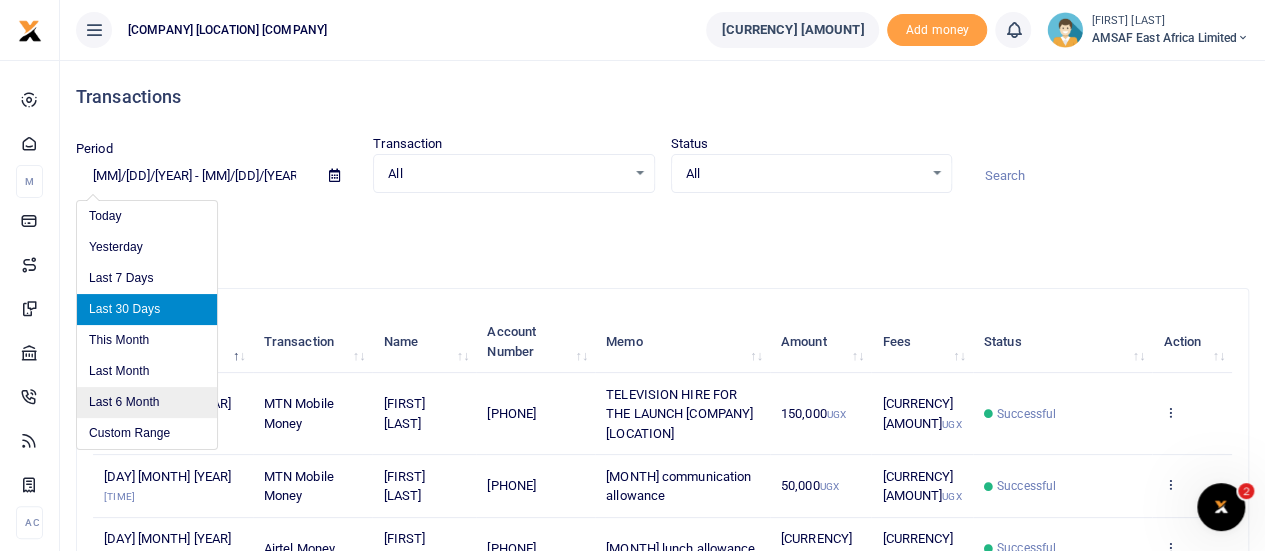 click on "Last 6 Month" at bounding box center (147, 402) 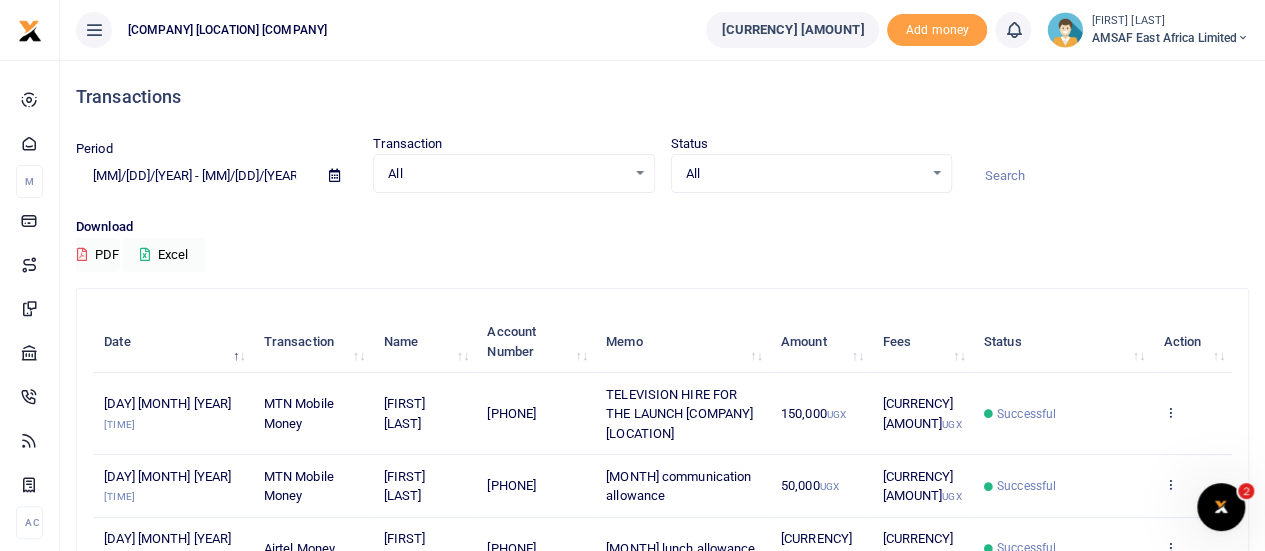 click at bounding box center (1108, 176) 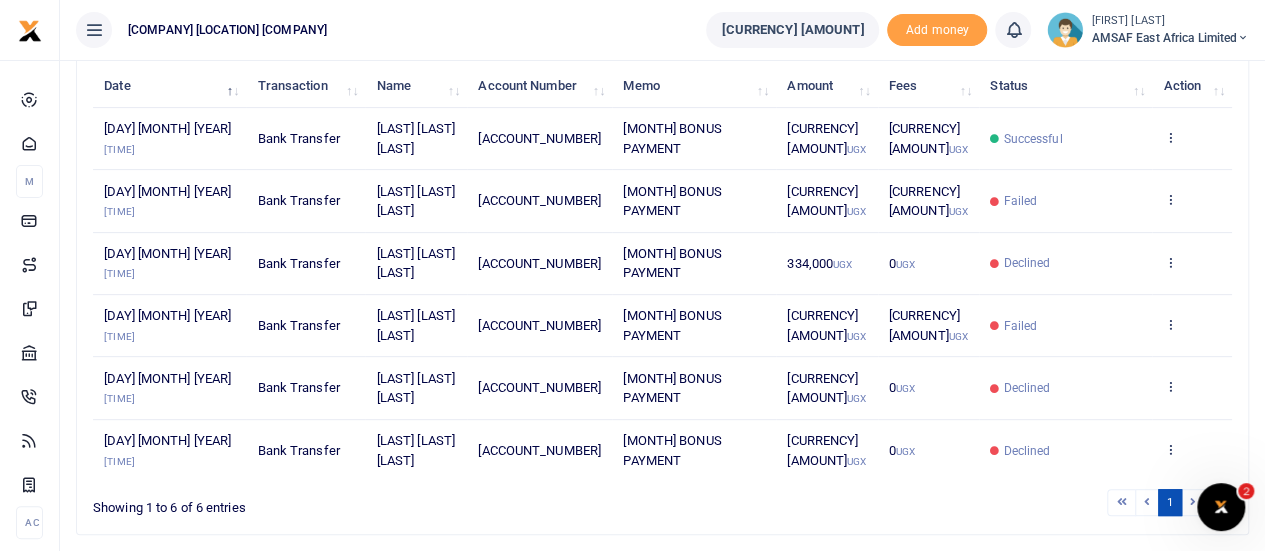 scroll, scrollTop: 146, scrollLeft: 0, axis: vertical 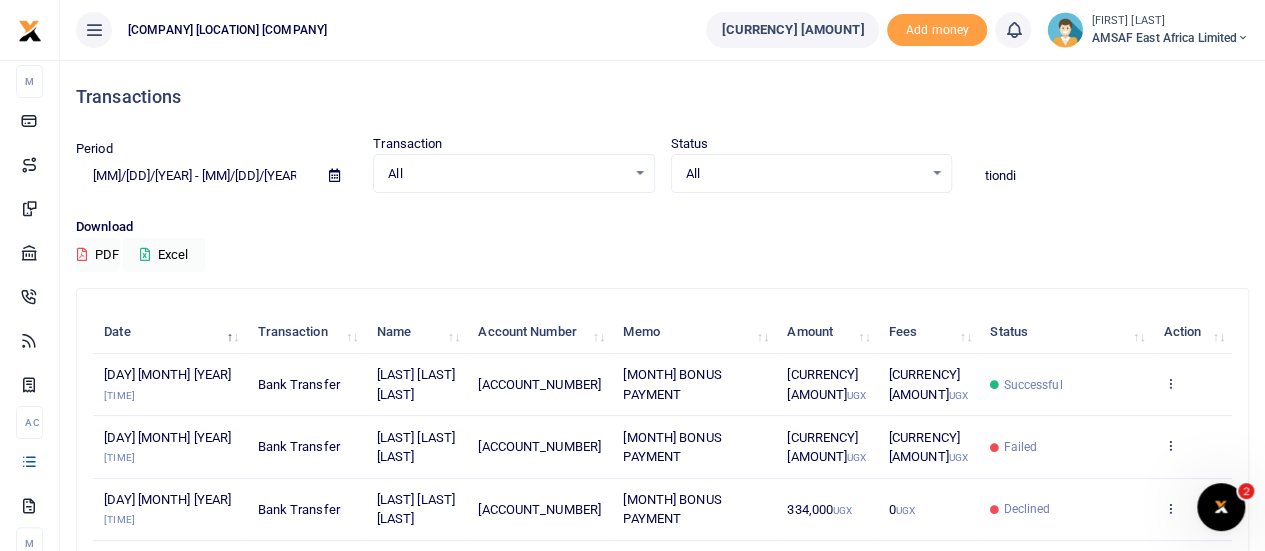 type on "tiondi" 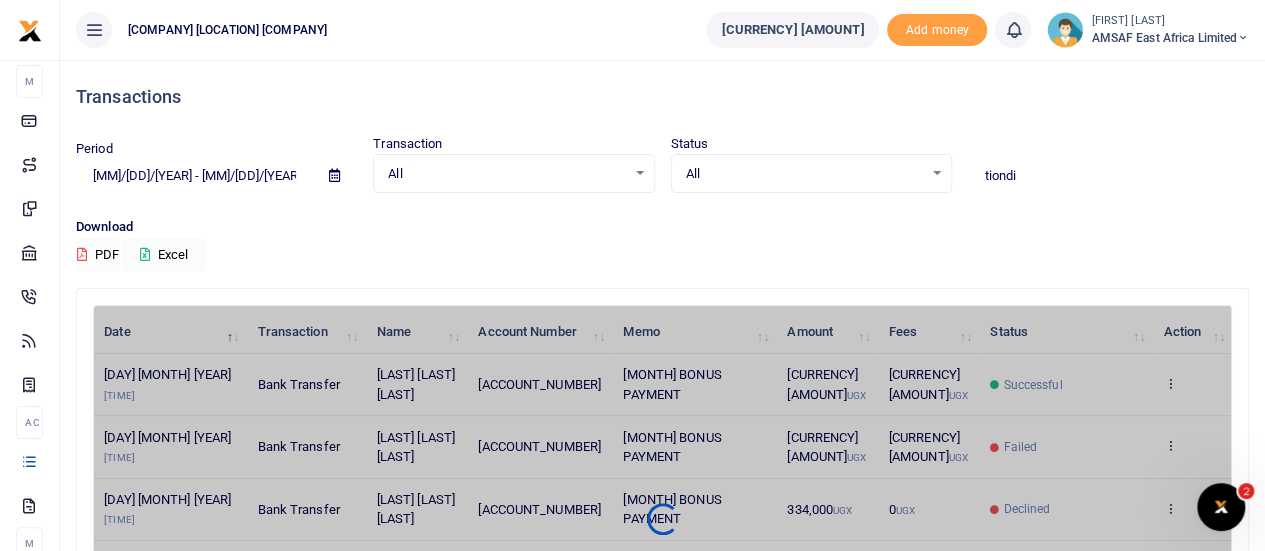 click on "All Select an option..." at bounding box center [513, 174] 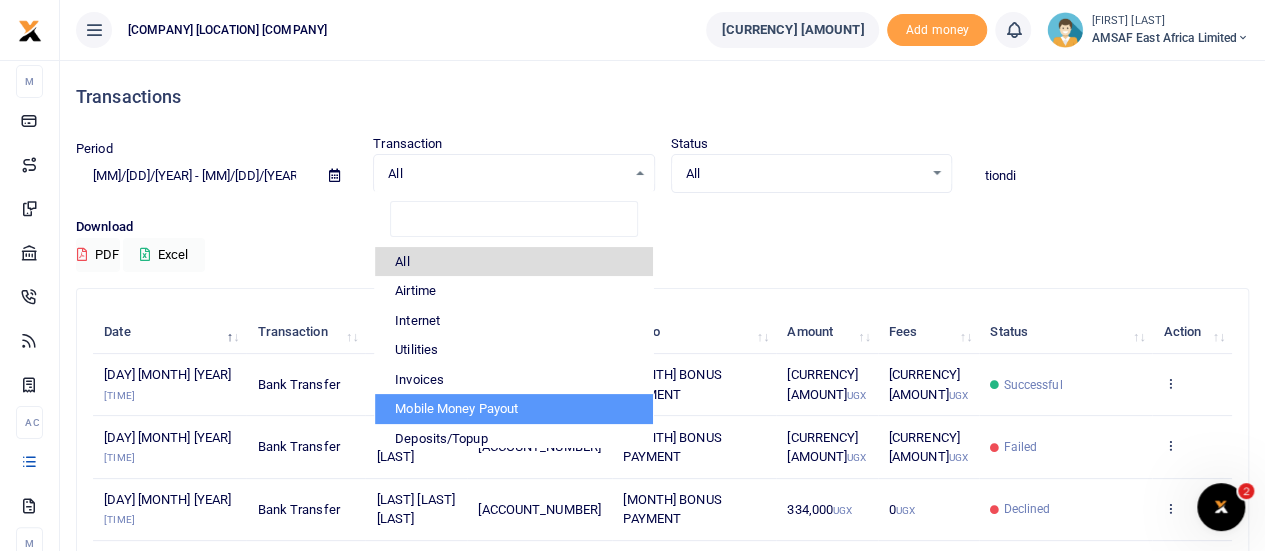 click on "Mobile Money Payout" at bounding box center [513, 409] 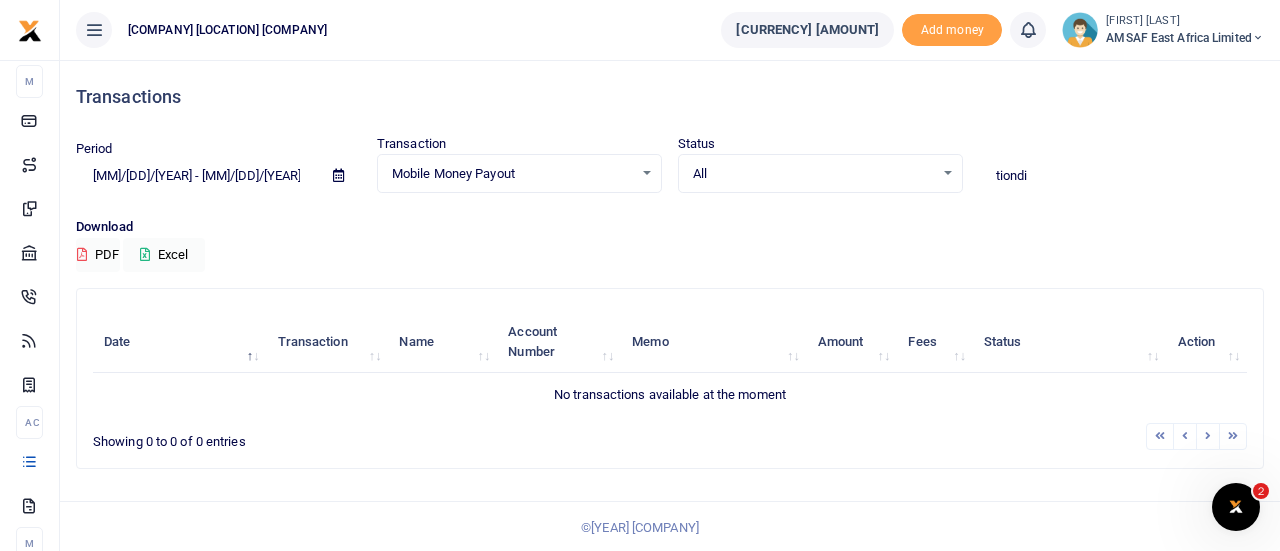 click at bounding box center [338, 175] 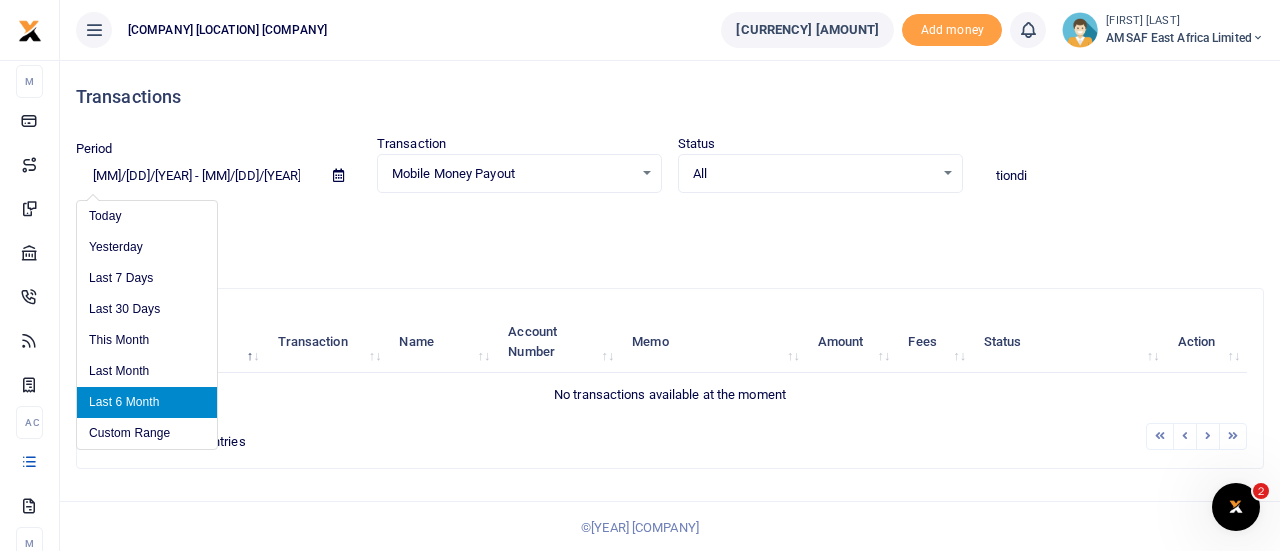 click at bounding box center (338, 175) 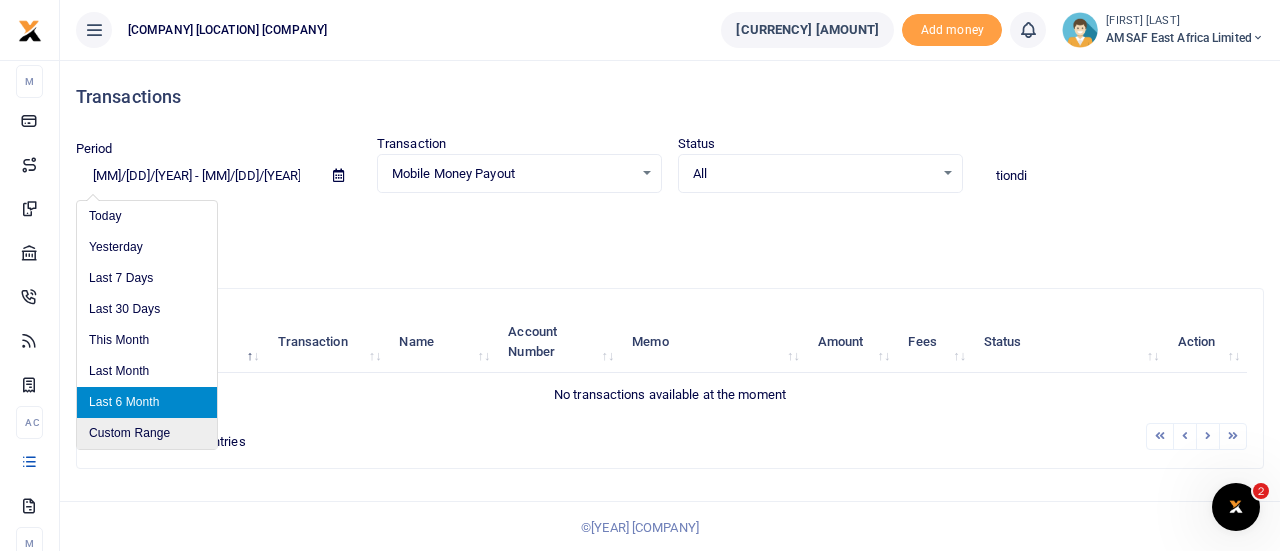 click on "Custom Range" at bounding box center (147, 433) 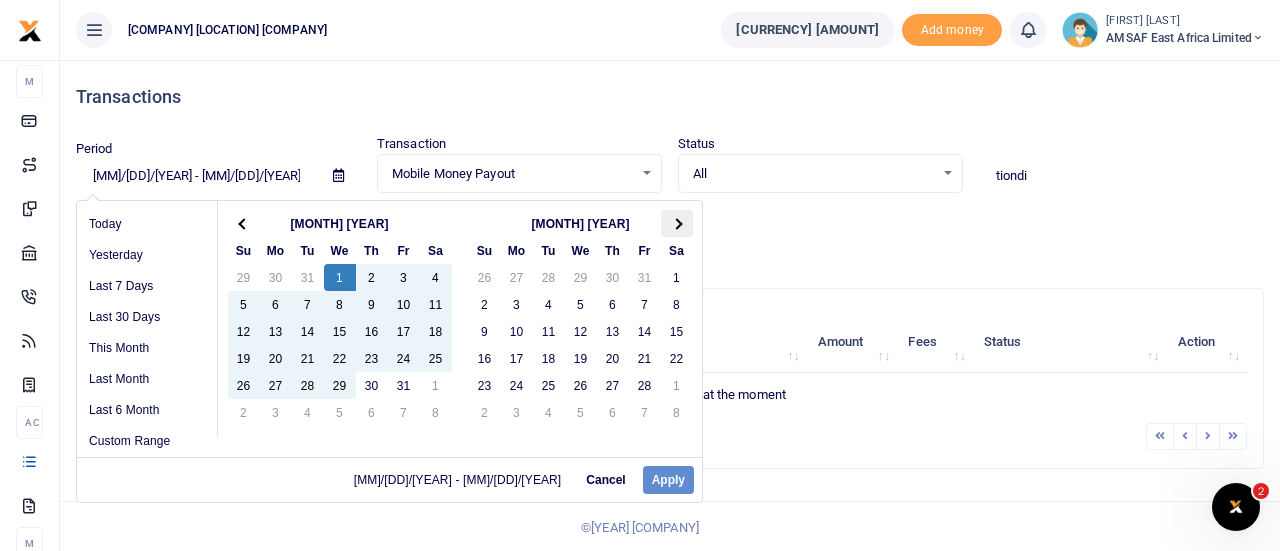 click at bounding box center [677, 223] 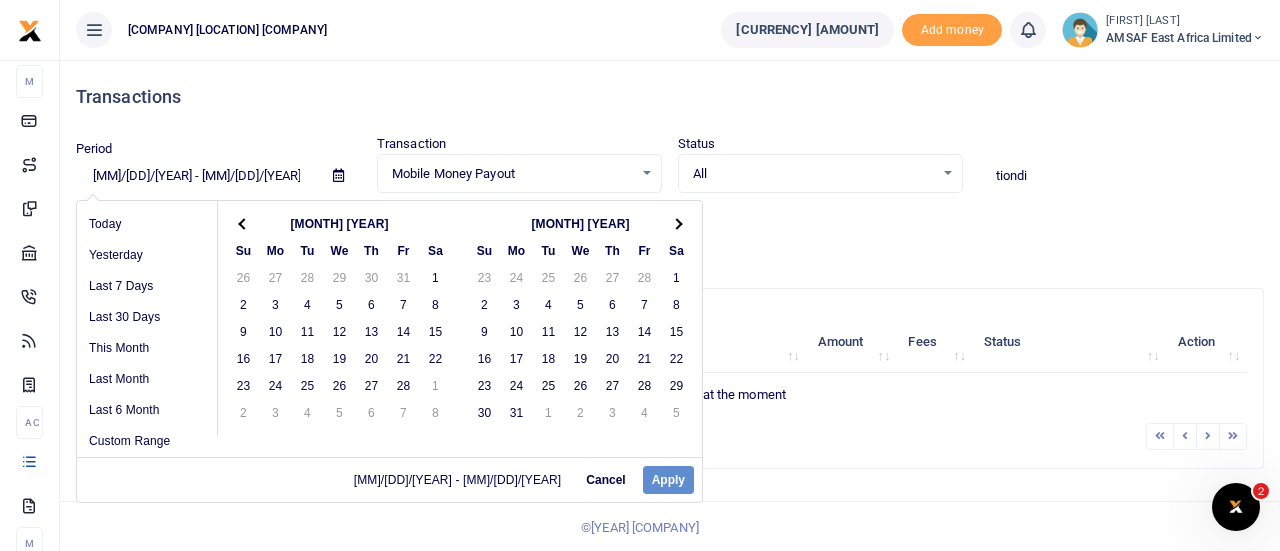 click at bounding box center (677, 223) 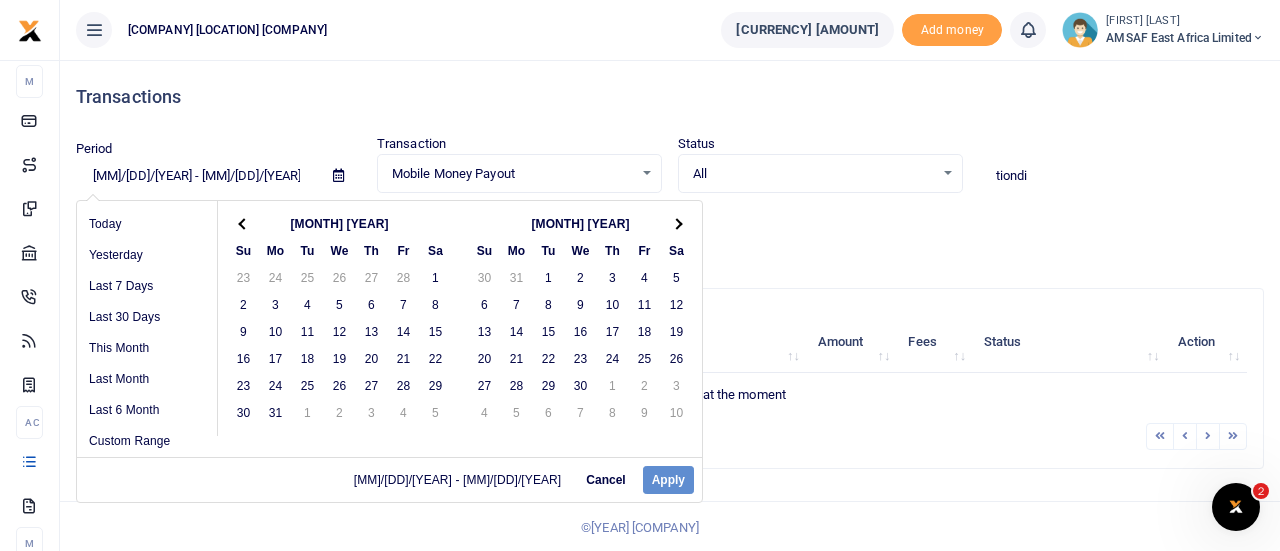 click at bounding box center [677, 223] 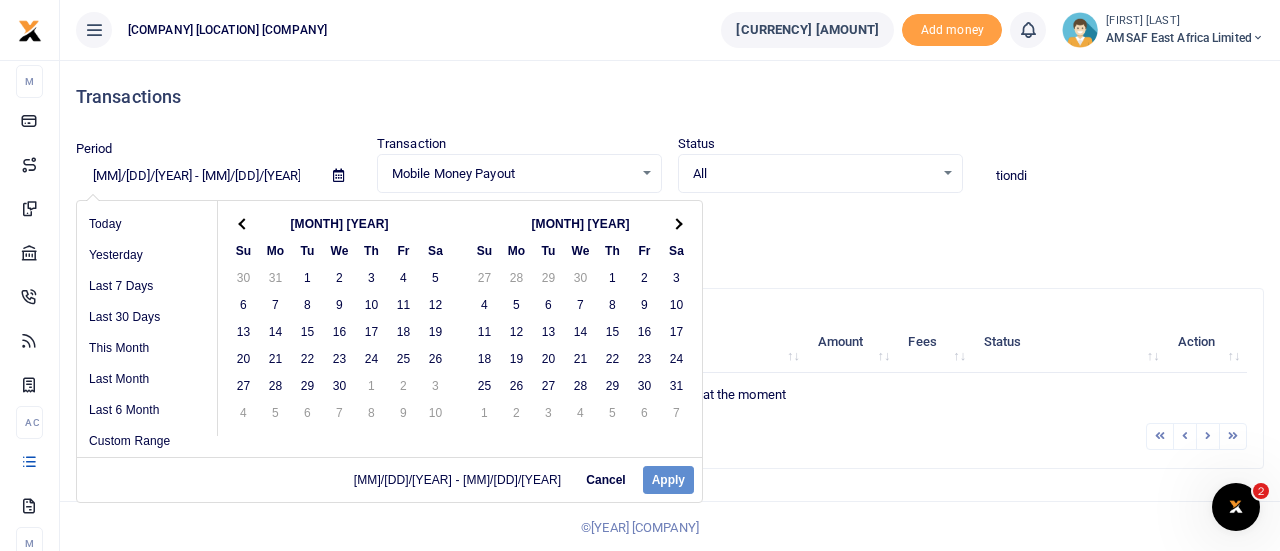 click at bounding box center (677, 223) 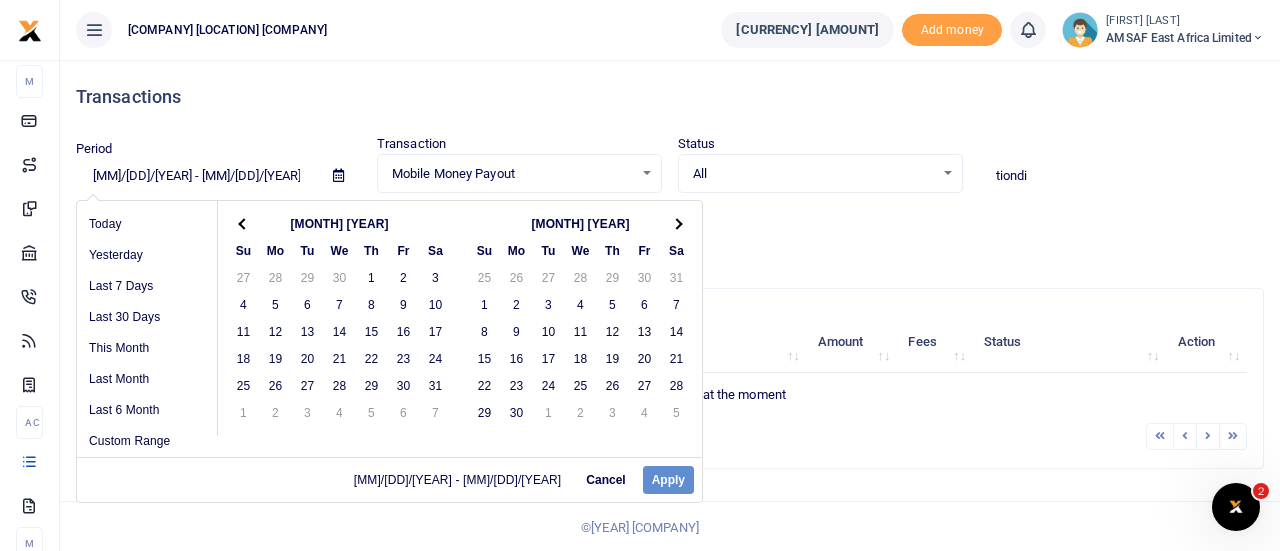 click at bounding box center (677, 223) 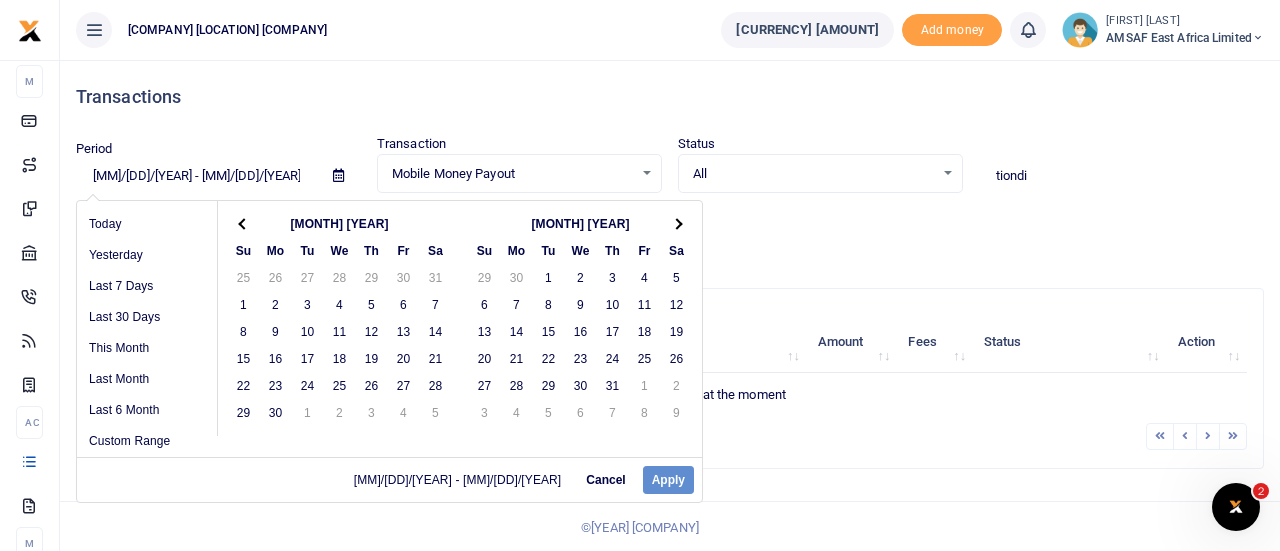 click at bounding box center [677, 223] 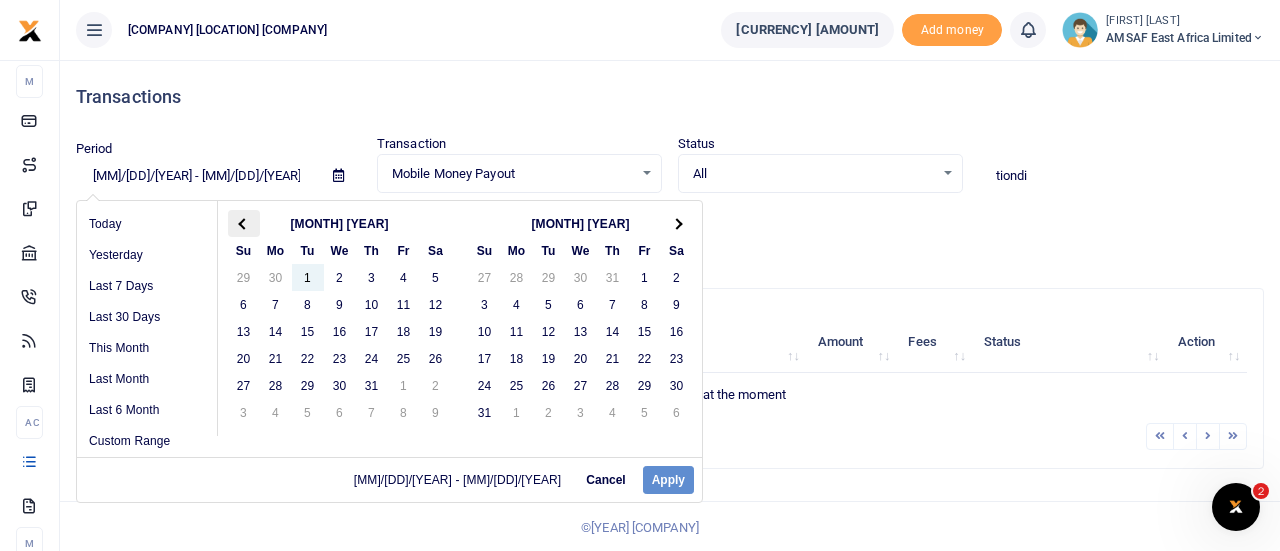 click at bounding box center (243, 223) 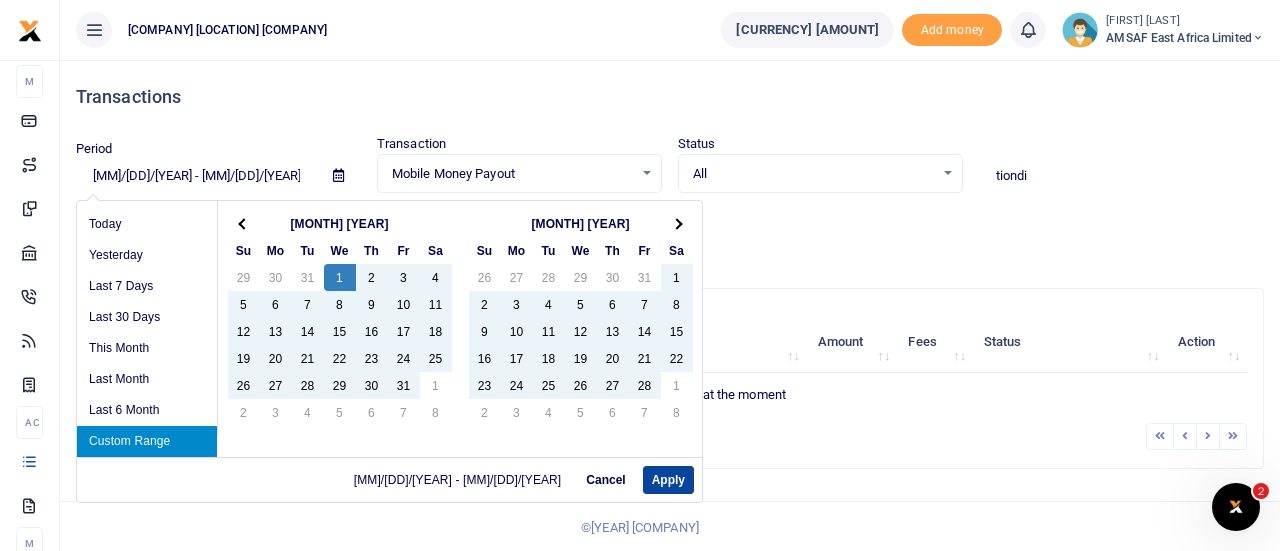 click on "Apply" at bounding box center (668, 480) 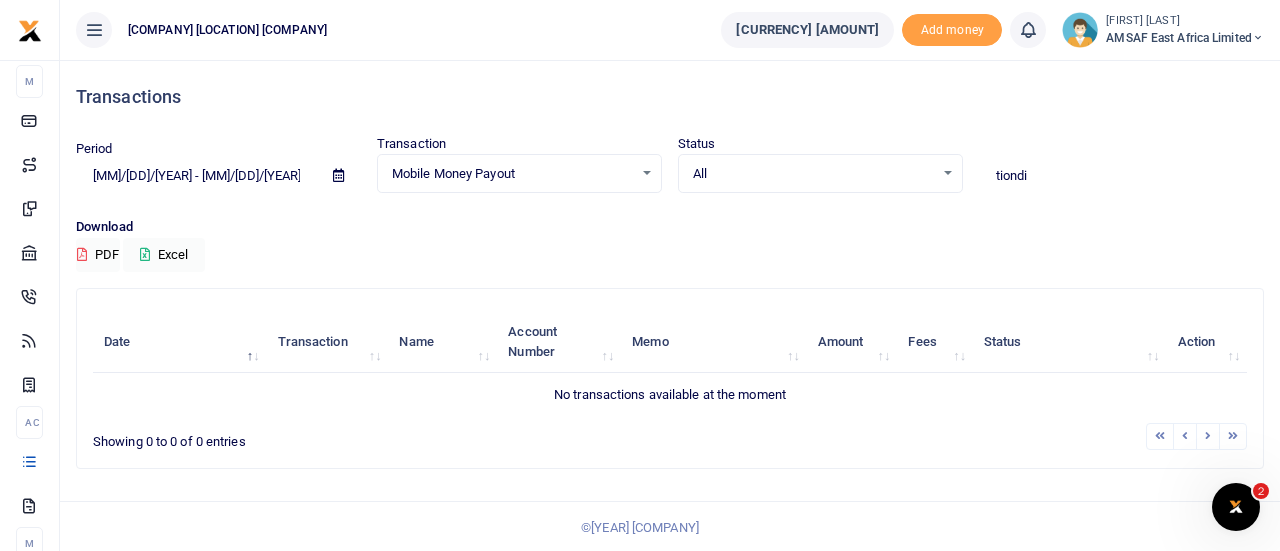 click at bounding box center (338, 175) 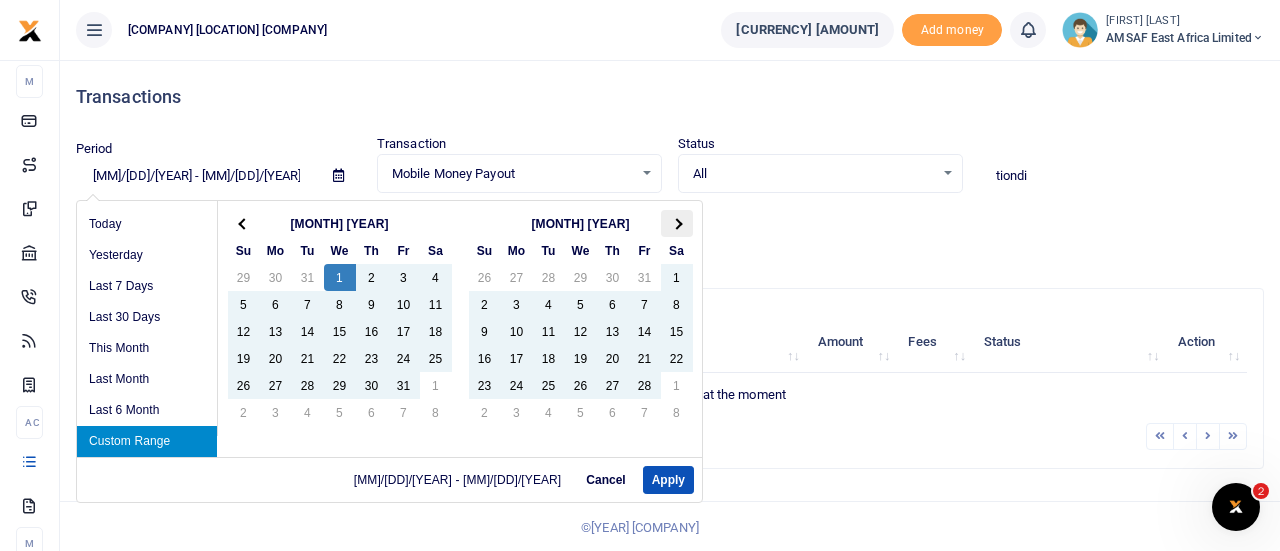click at bounding box center [677, 223] 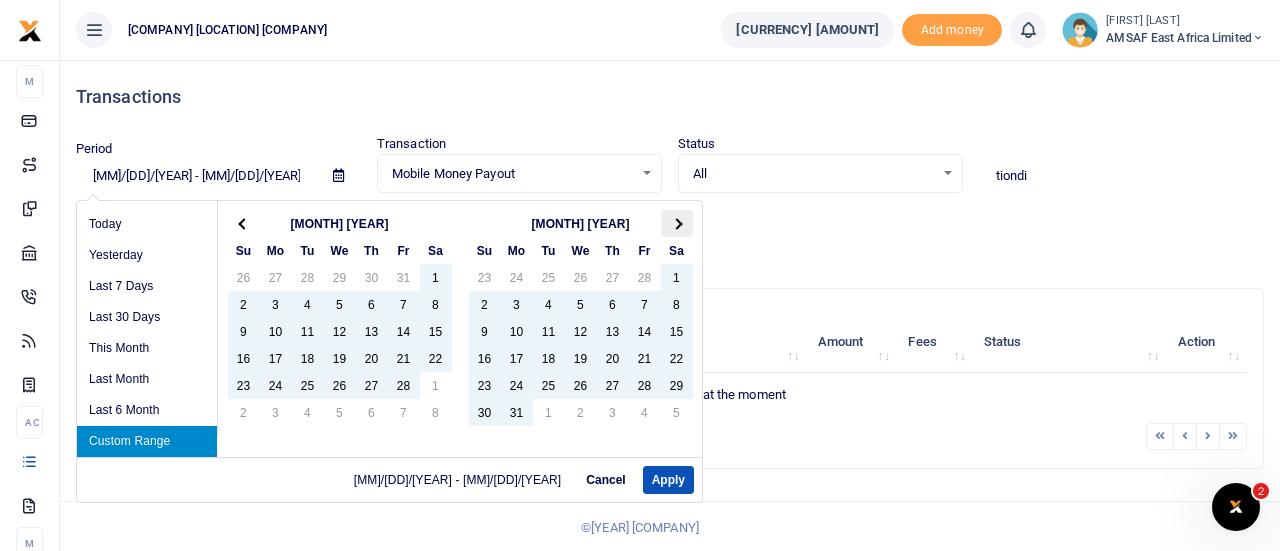 click at bounding box center (677, 223) 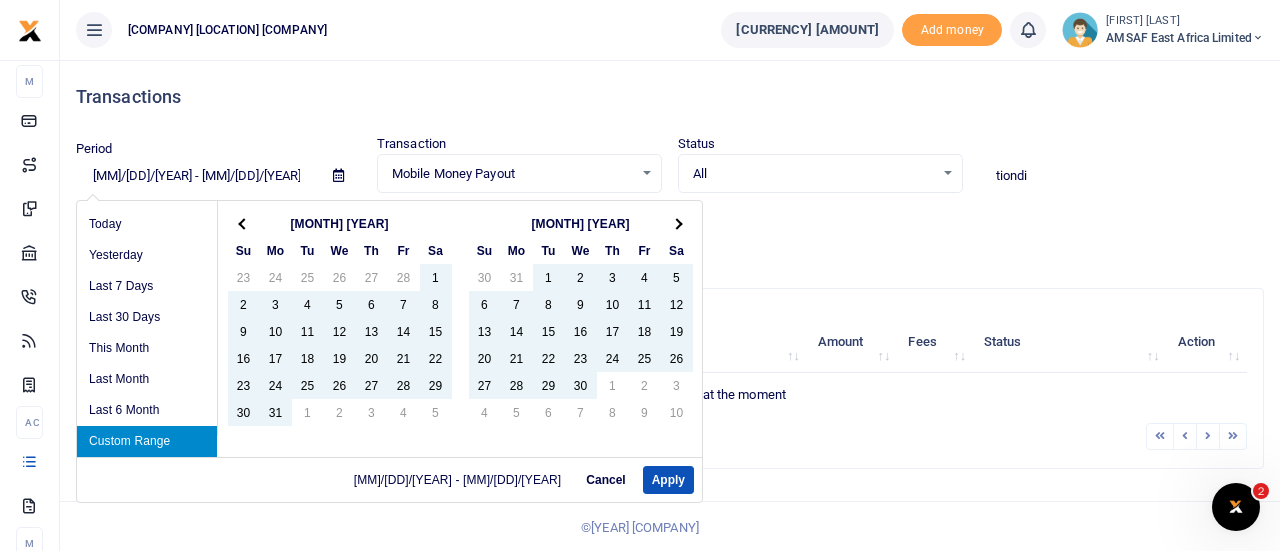 click at bounding box center [677, 223] 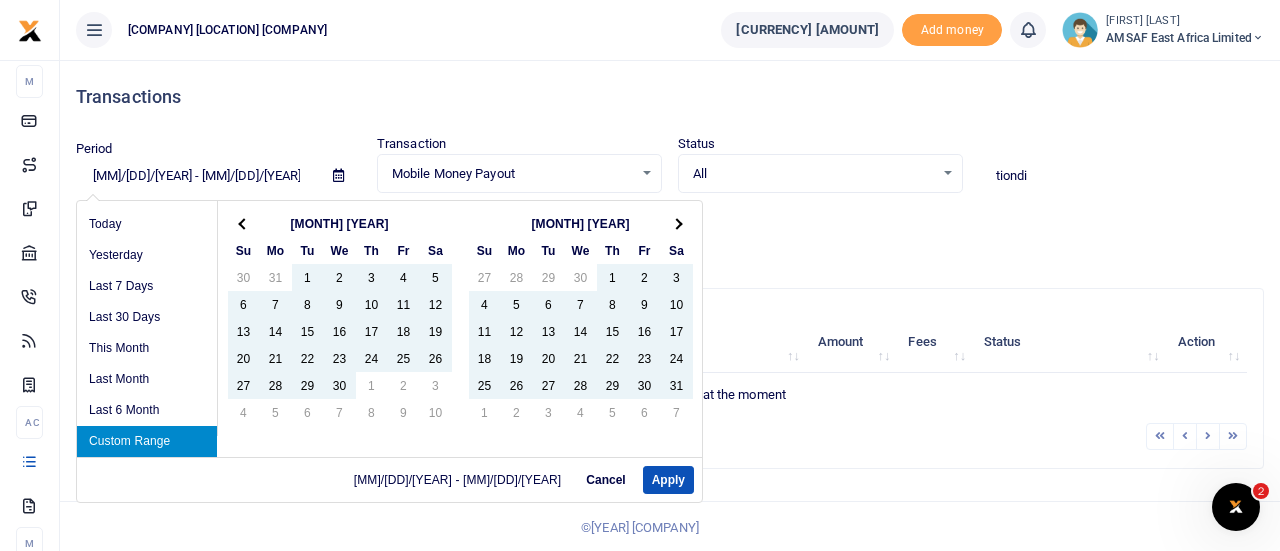click at bounding box center (677, 223) 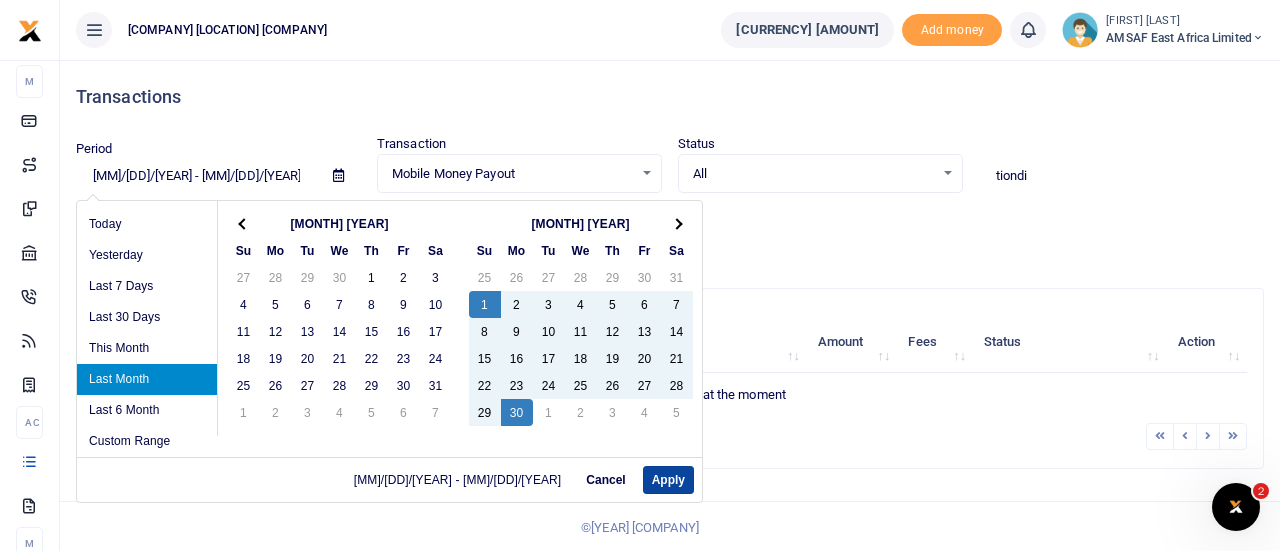click on "Apply" at bounding box center [668, 480] 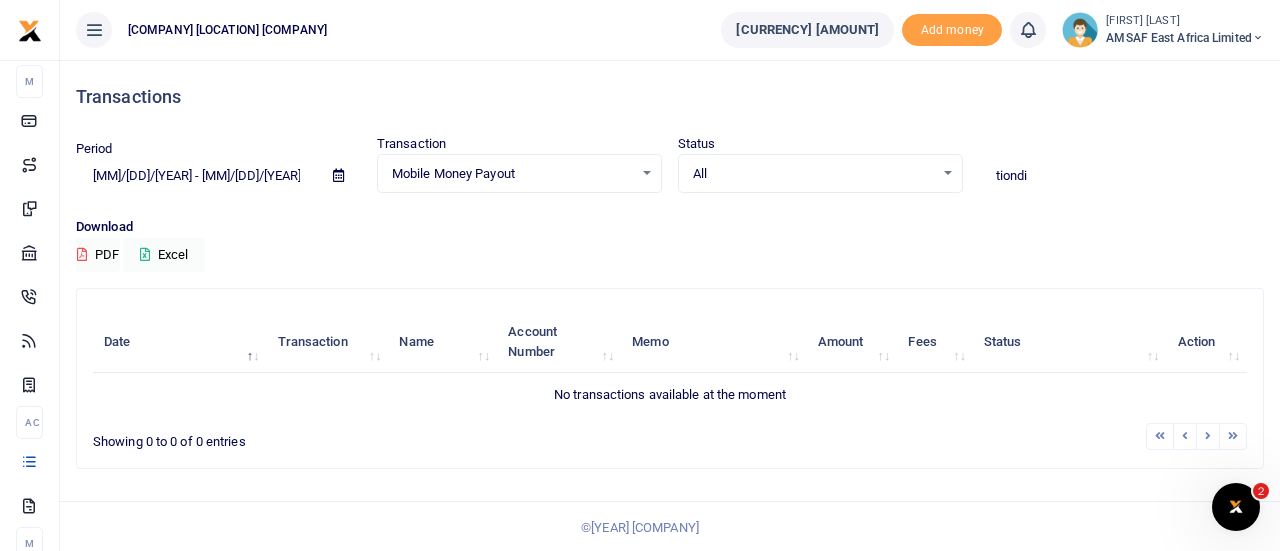 click on "tiondi" at bounding box center (1121, 176) 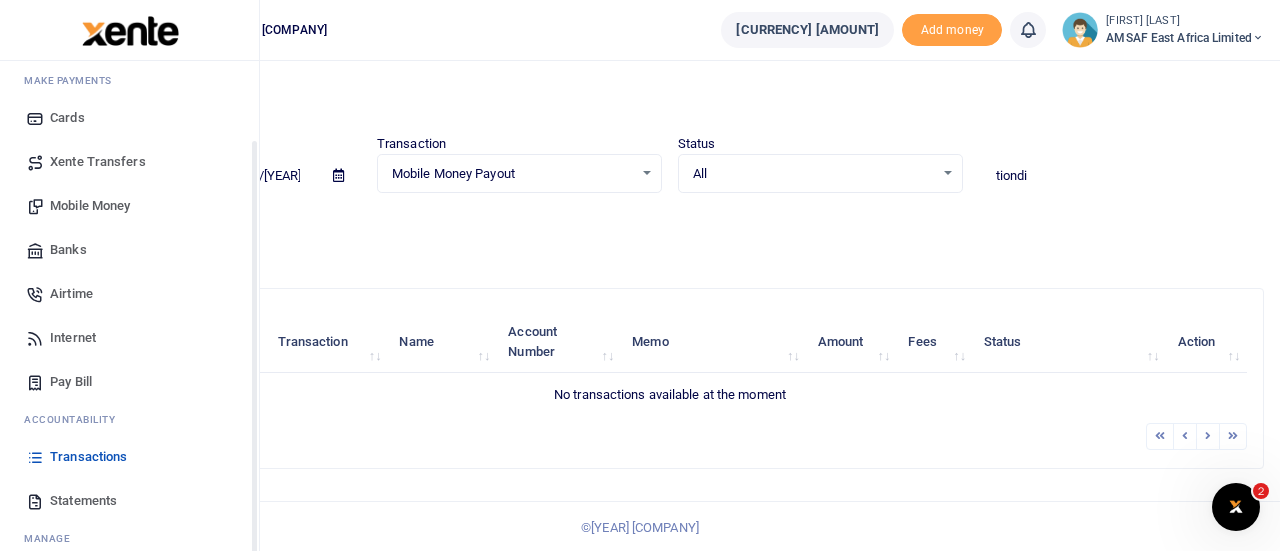 scroll, scrollTop: 162, scrollLeft: 0, axis: vertical 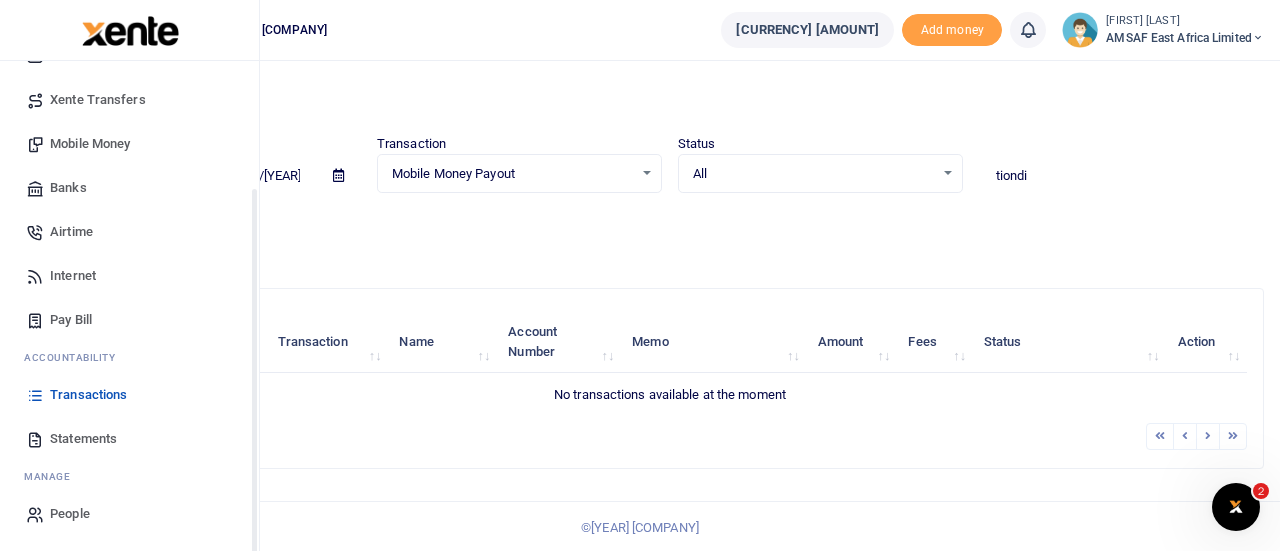 click on "Transactions" at bounding box center (88, 395) 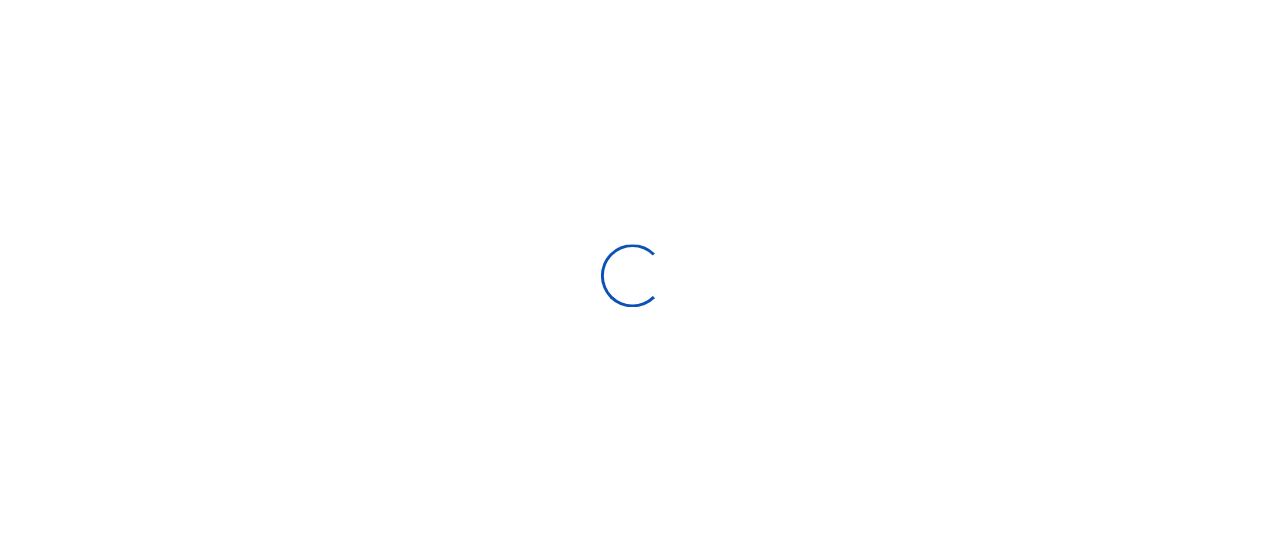 scroll, scrollTop: 0, scrollLeft: 0, axis: both 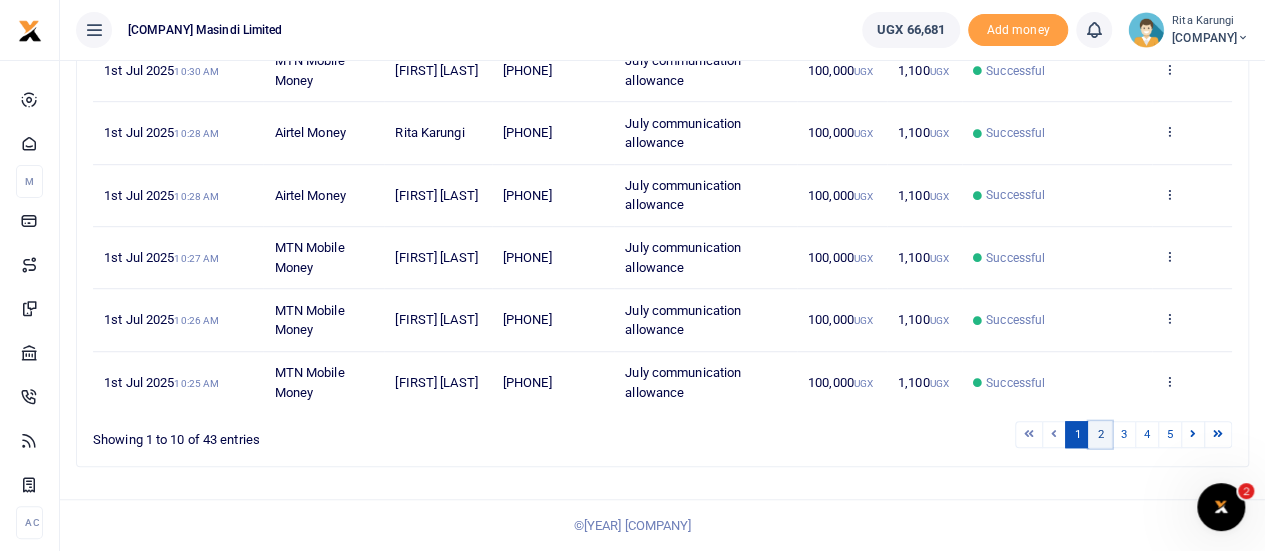click on "2" at bounding box center (1029, 434) 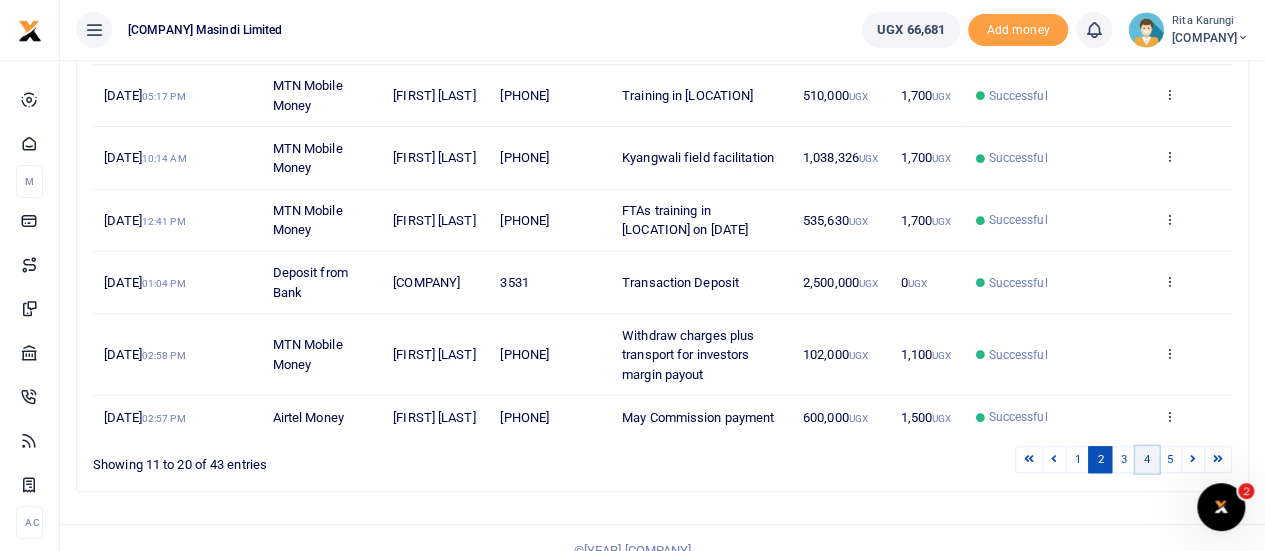 click on "4" at bounding box center [1029, 459] 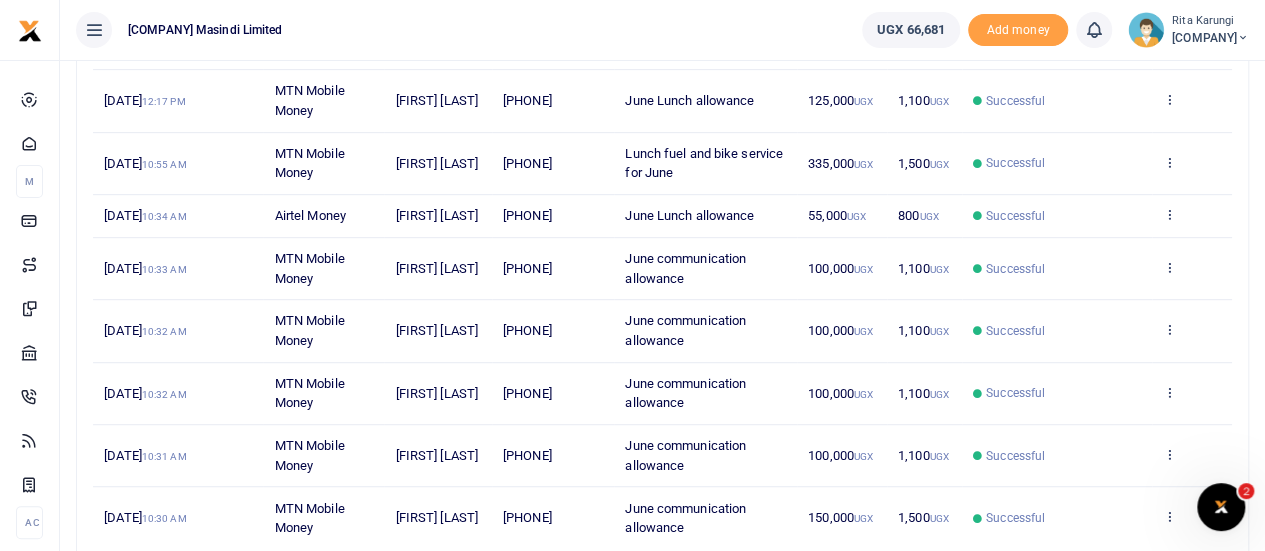 scroll, scrollTop: 277, scrollLeft: 0, axis: vertical 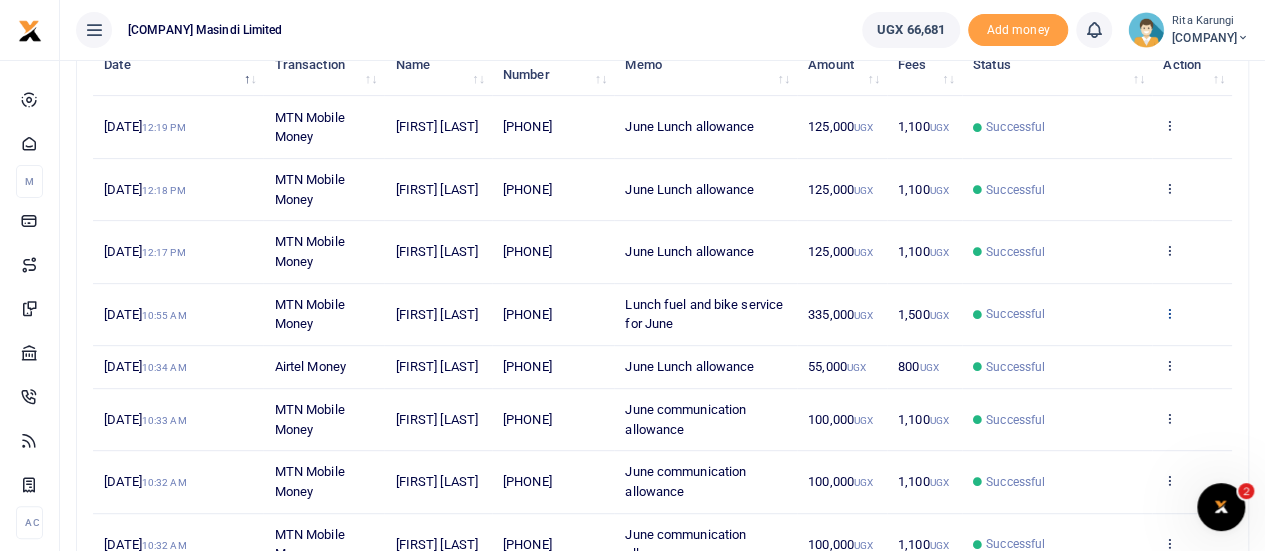 click at bounding box center [1169, 189] 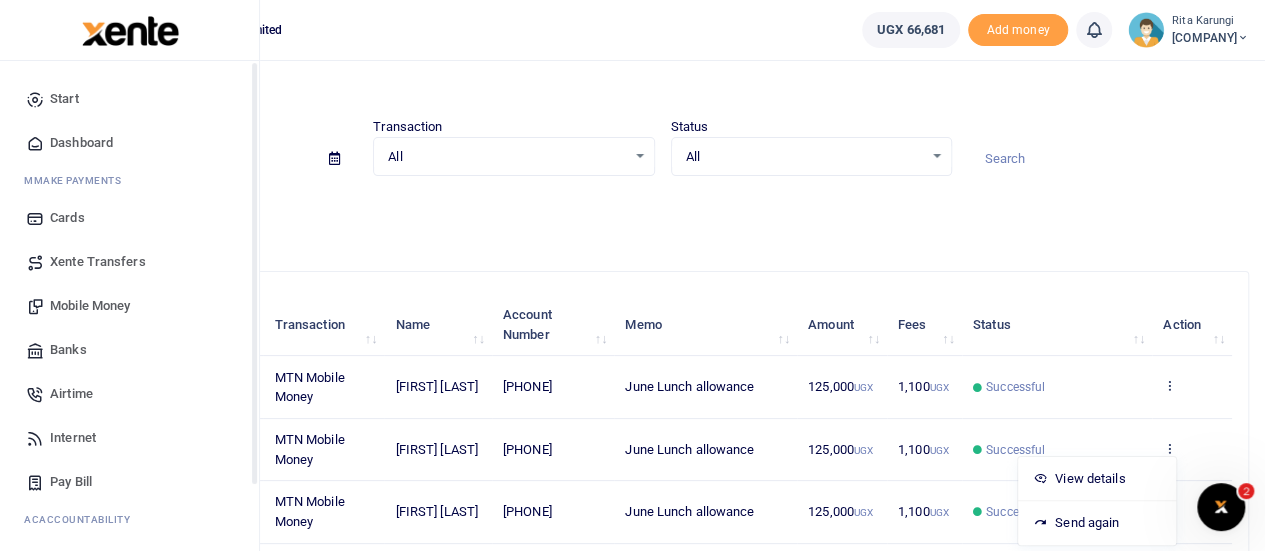 scroll, scrollTop: 0, scrollLeft: 0, axis: both 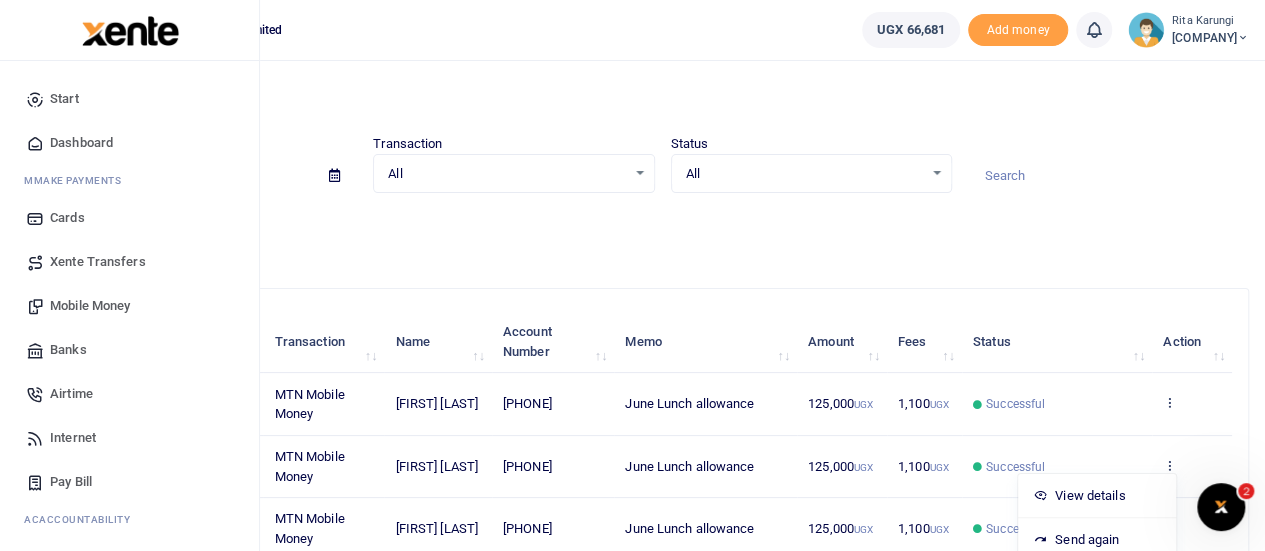 click on "Start" at bounding box center [129, 99] 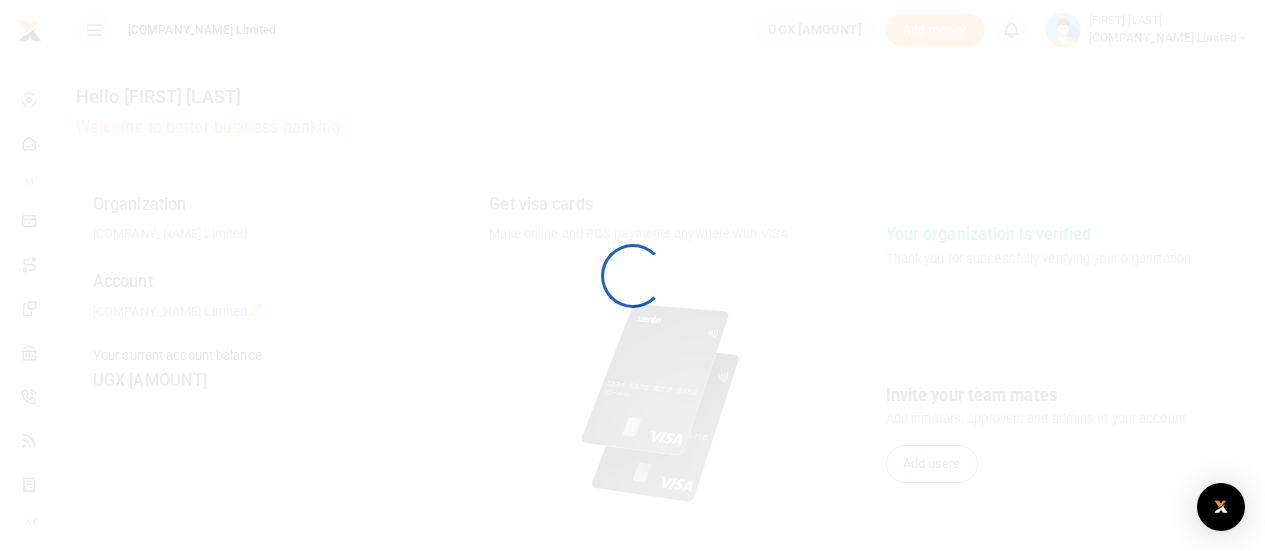 scroll, scrollTop: 0, scrollLeft: 0, axis: both 